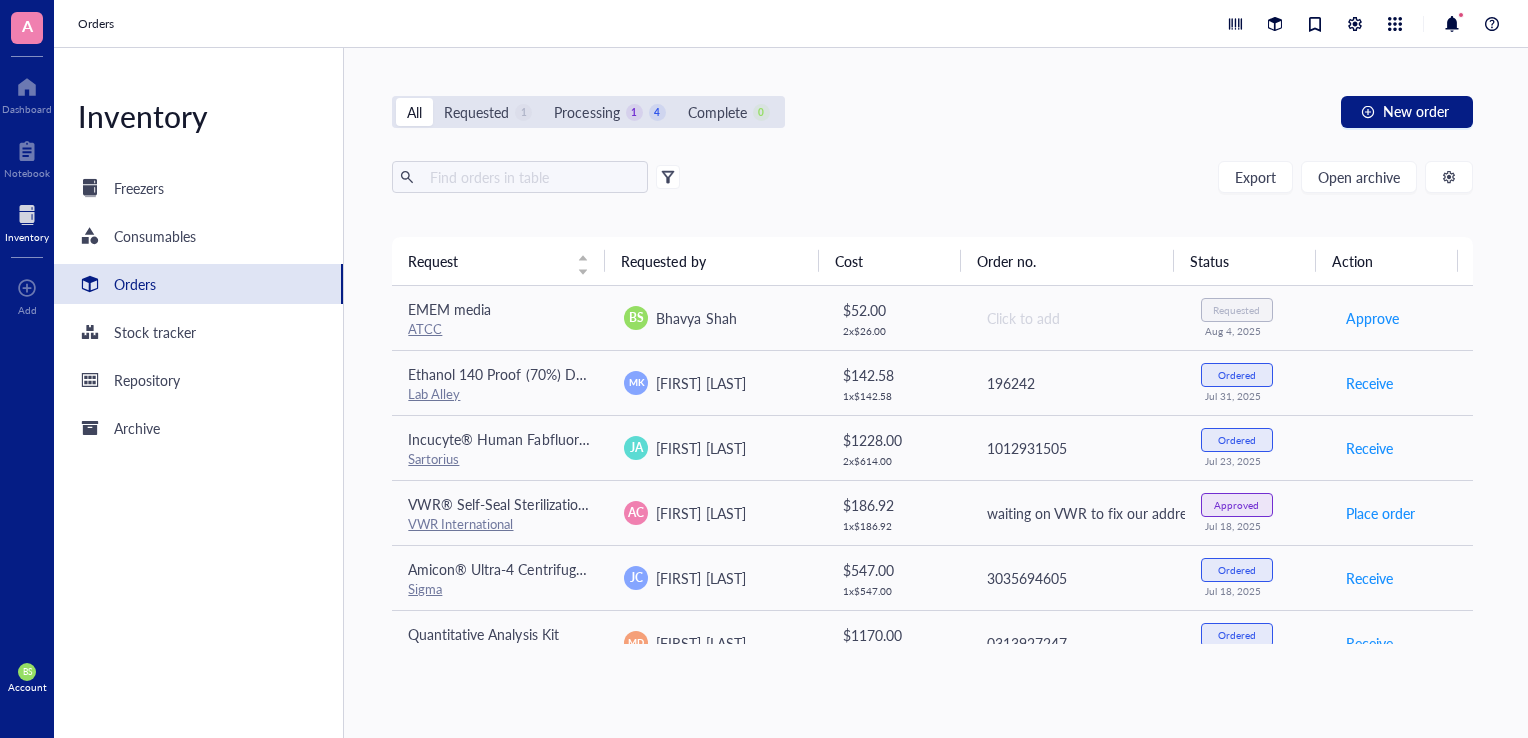 scroll, scrollTop: 0, scrollLeft: 0, axis: both 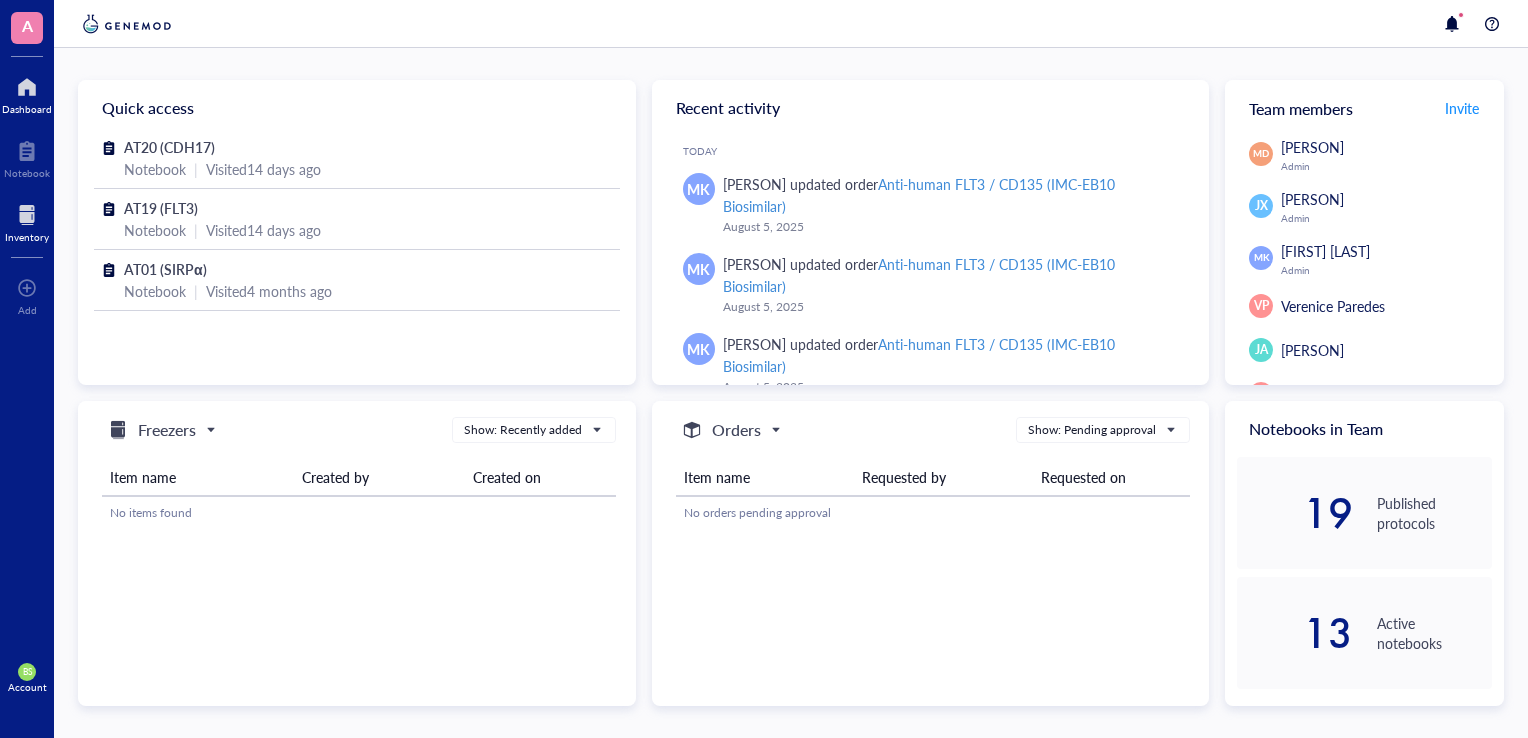 click on "Inventory" at bounding box center [27, 237] 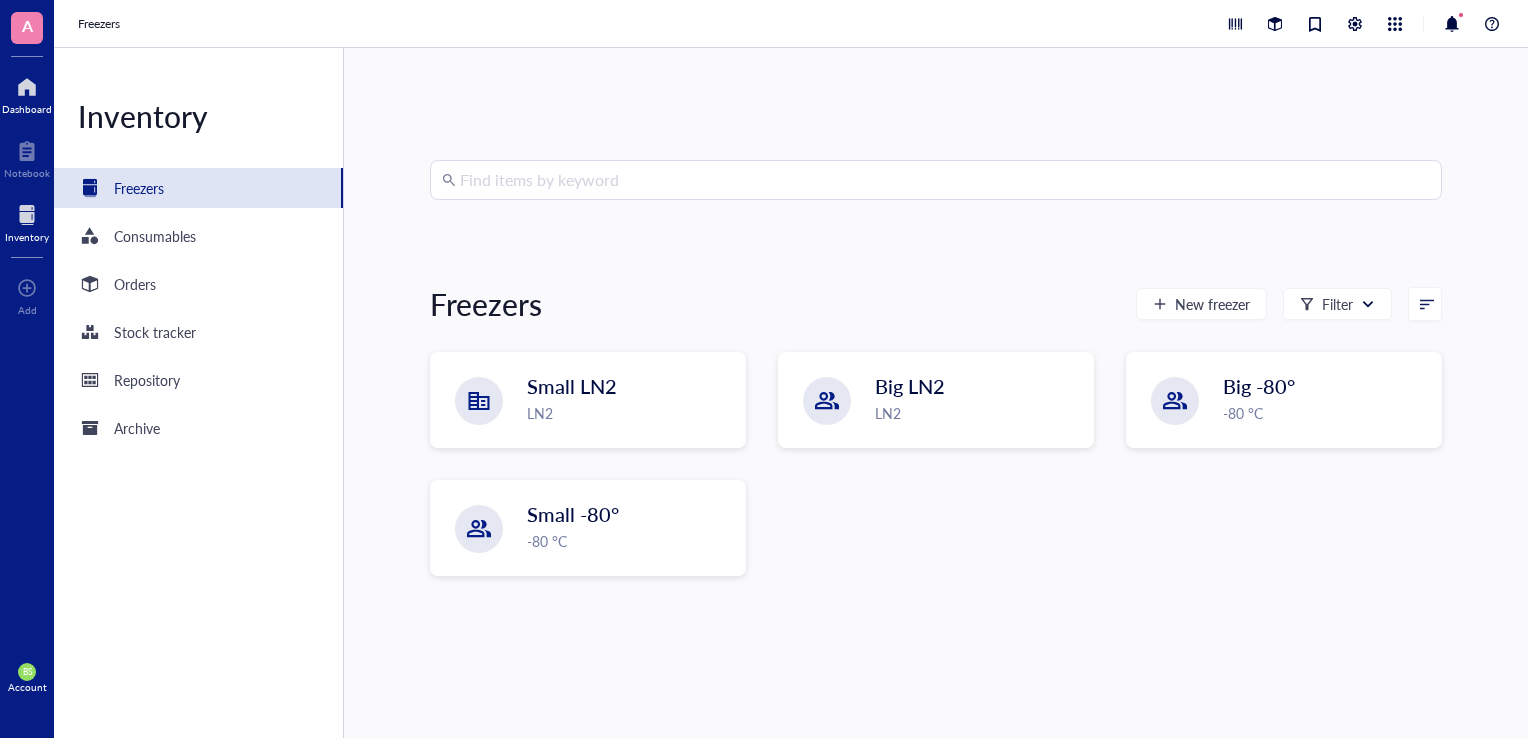 click at bounding box center [27, 87] 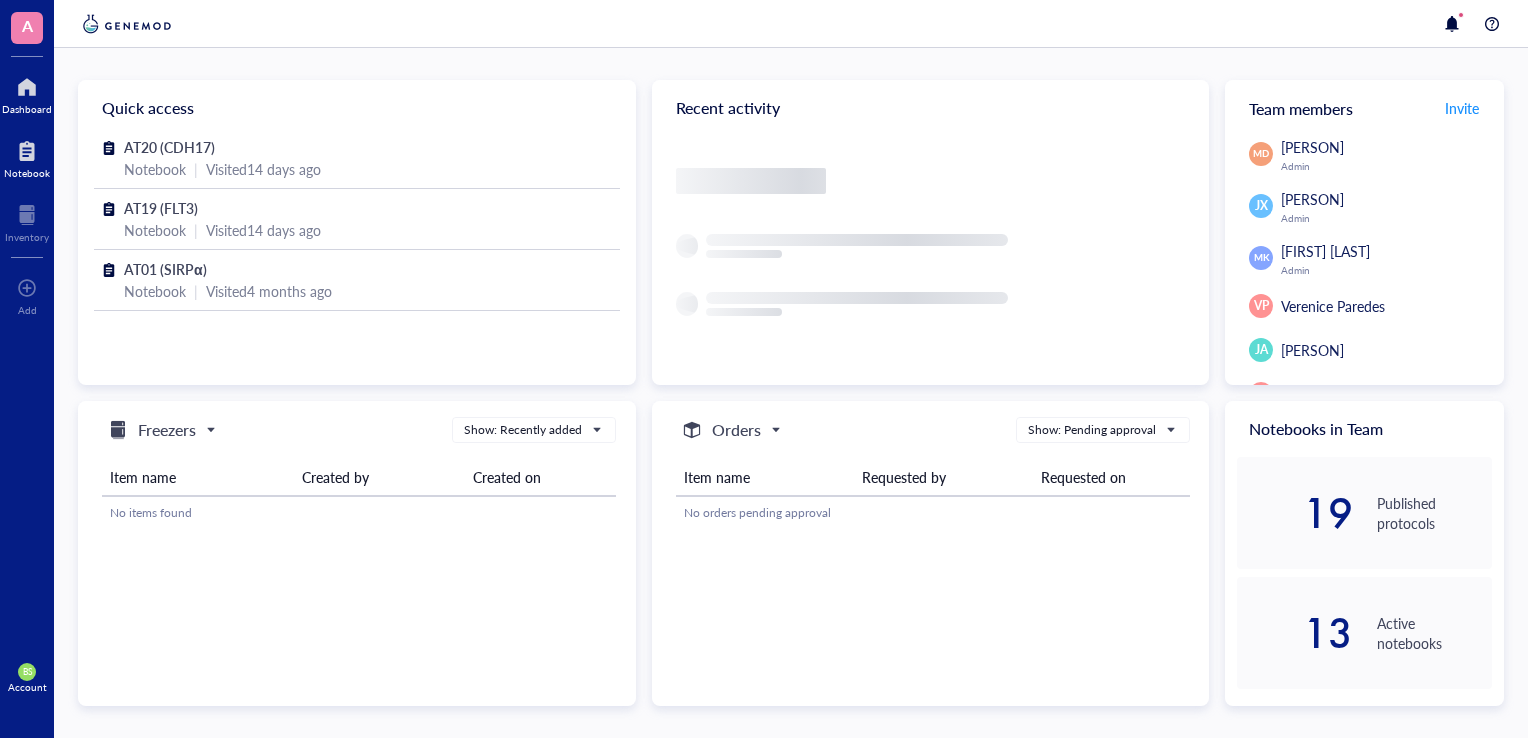 click at bounding box center [27, 151] 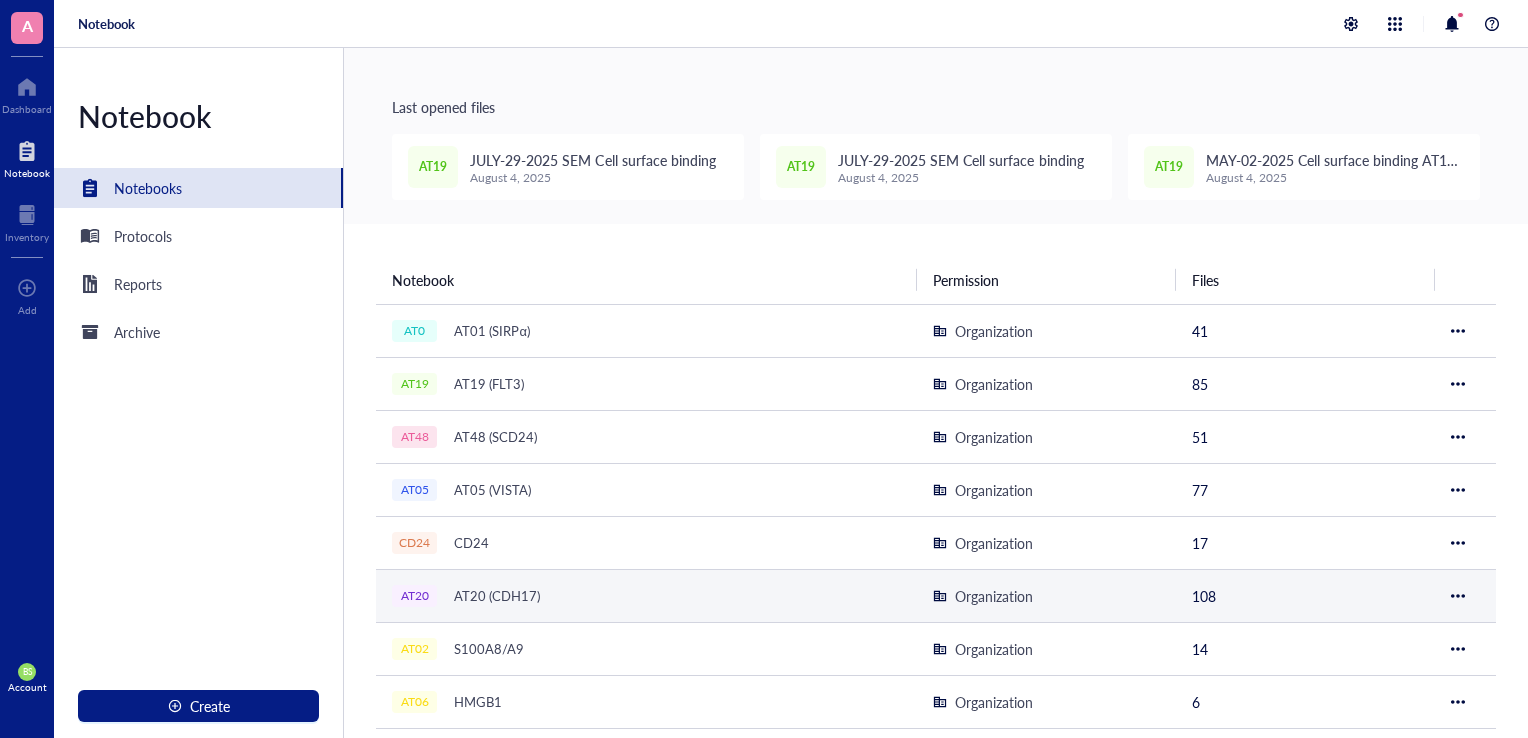 click on "AT20 (CDH17)" at bounding box center [497, 596] 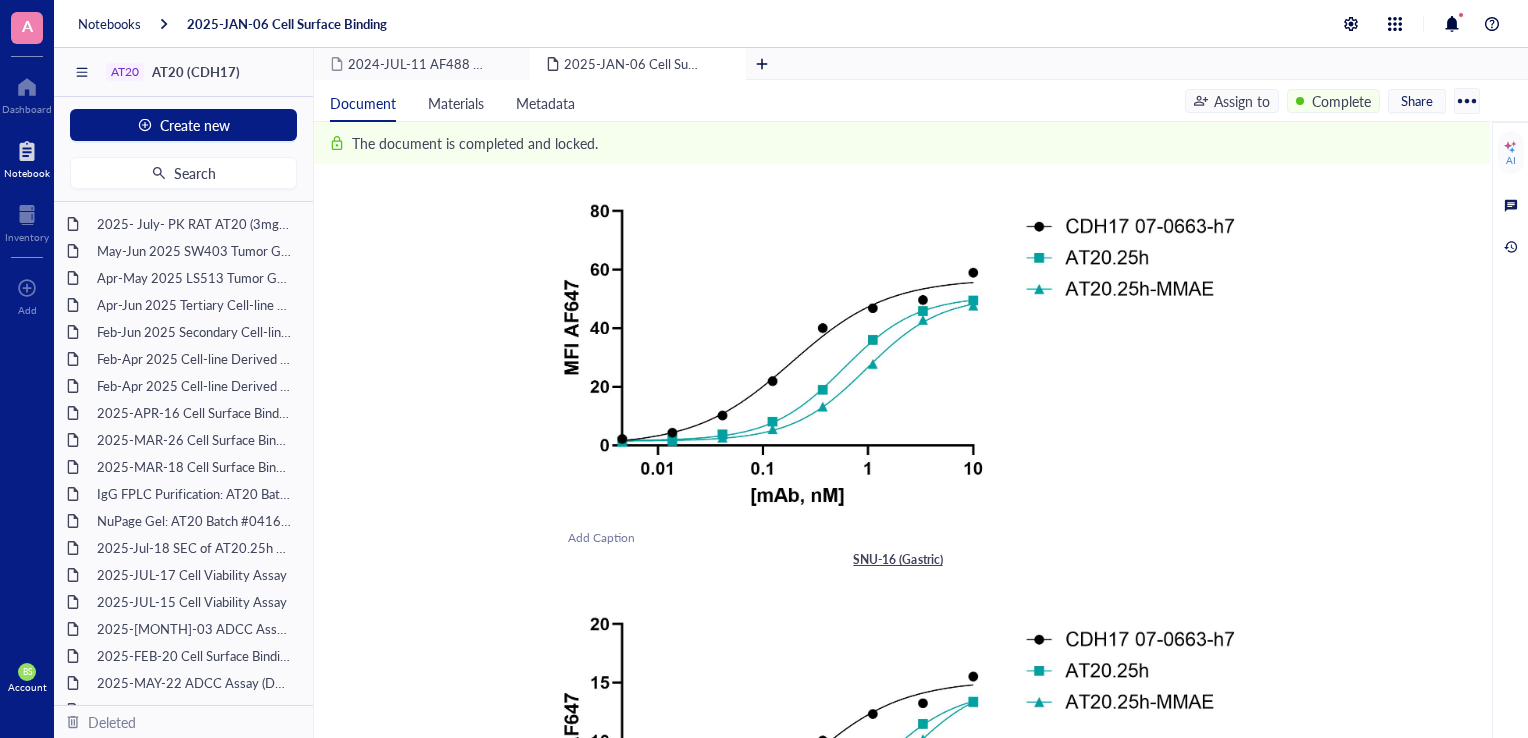 scroll, scrollTop: 200, scrollLeft: 0, axis: vertical 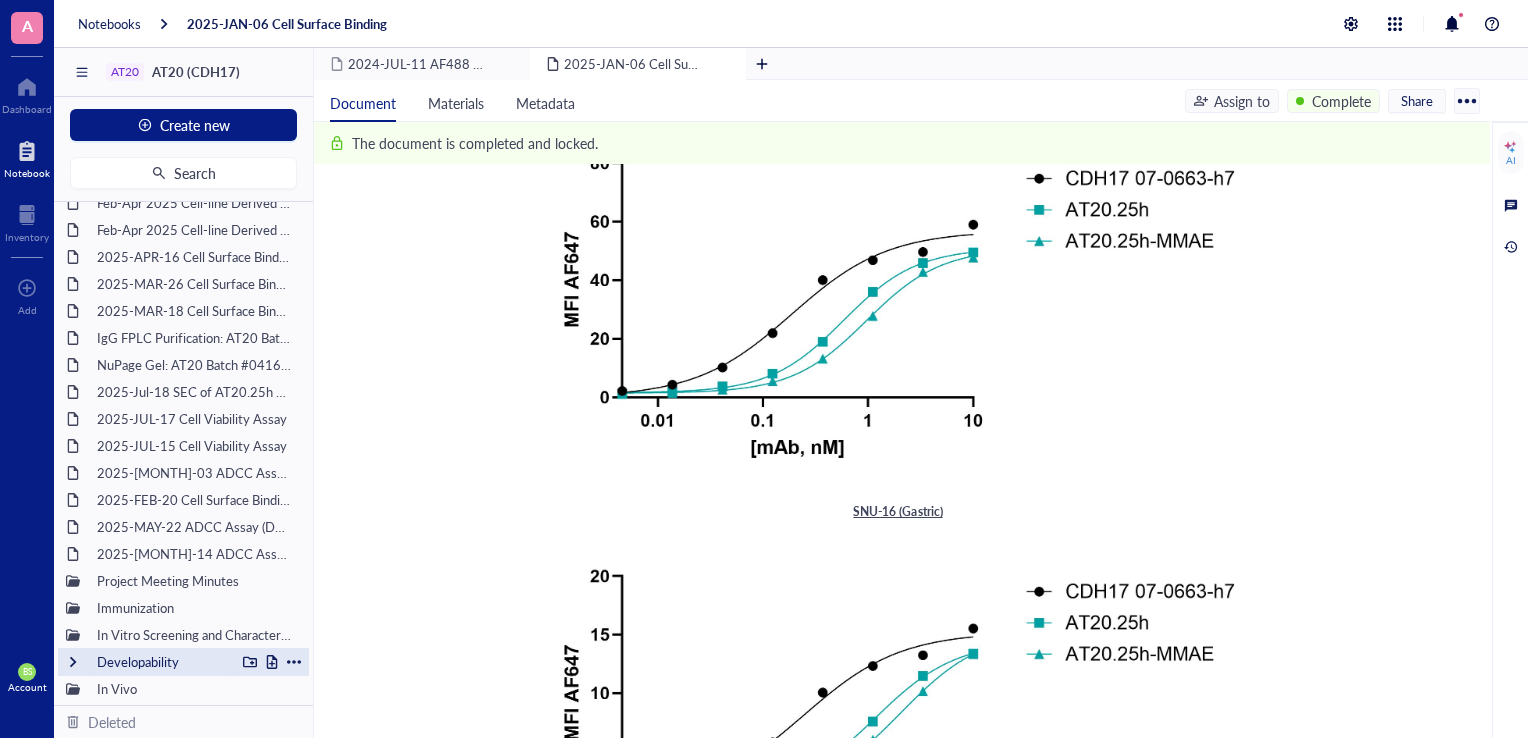 click on "Developability" at bounding box center [161, 662] 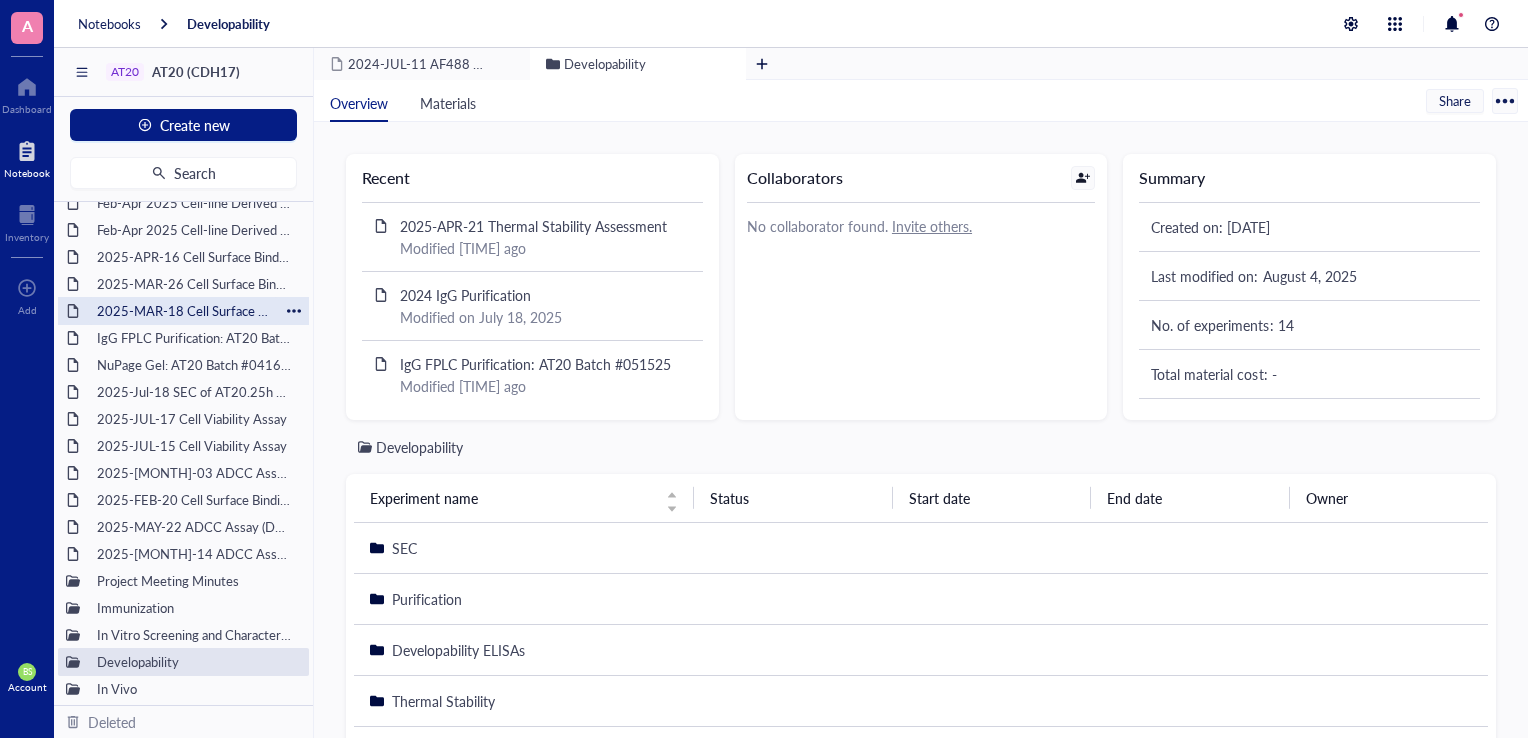 click on "2025-MAR-18 Cell Surface Binding Assay" at bounding box center (183, 311) 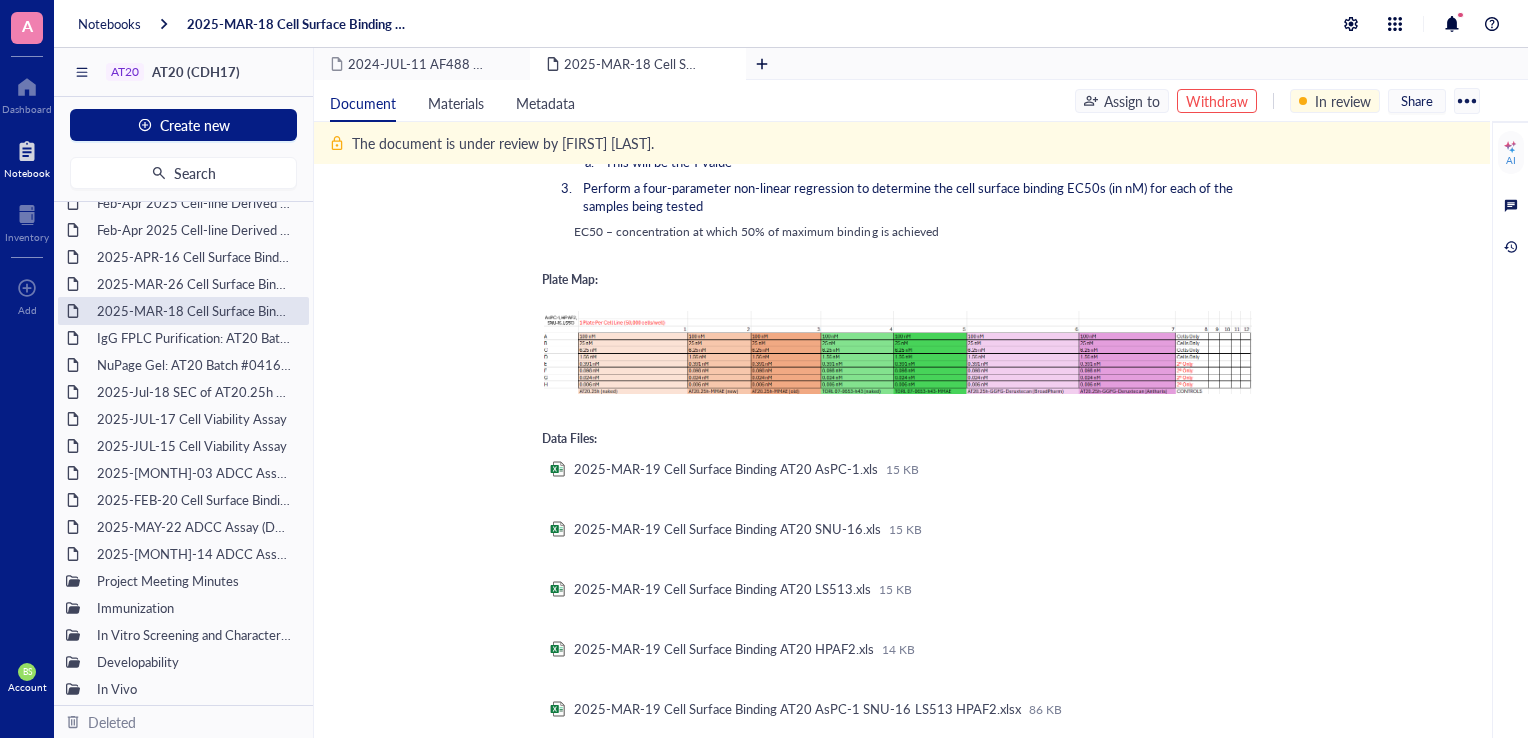 scroll, scrollTop: 3400, scrollLeft: 0, axis: vertical 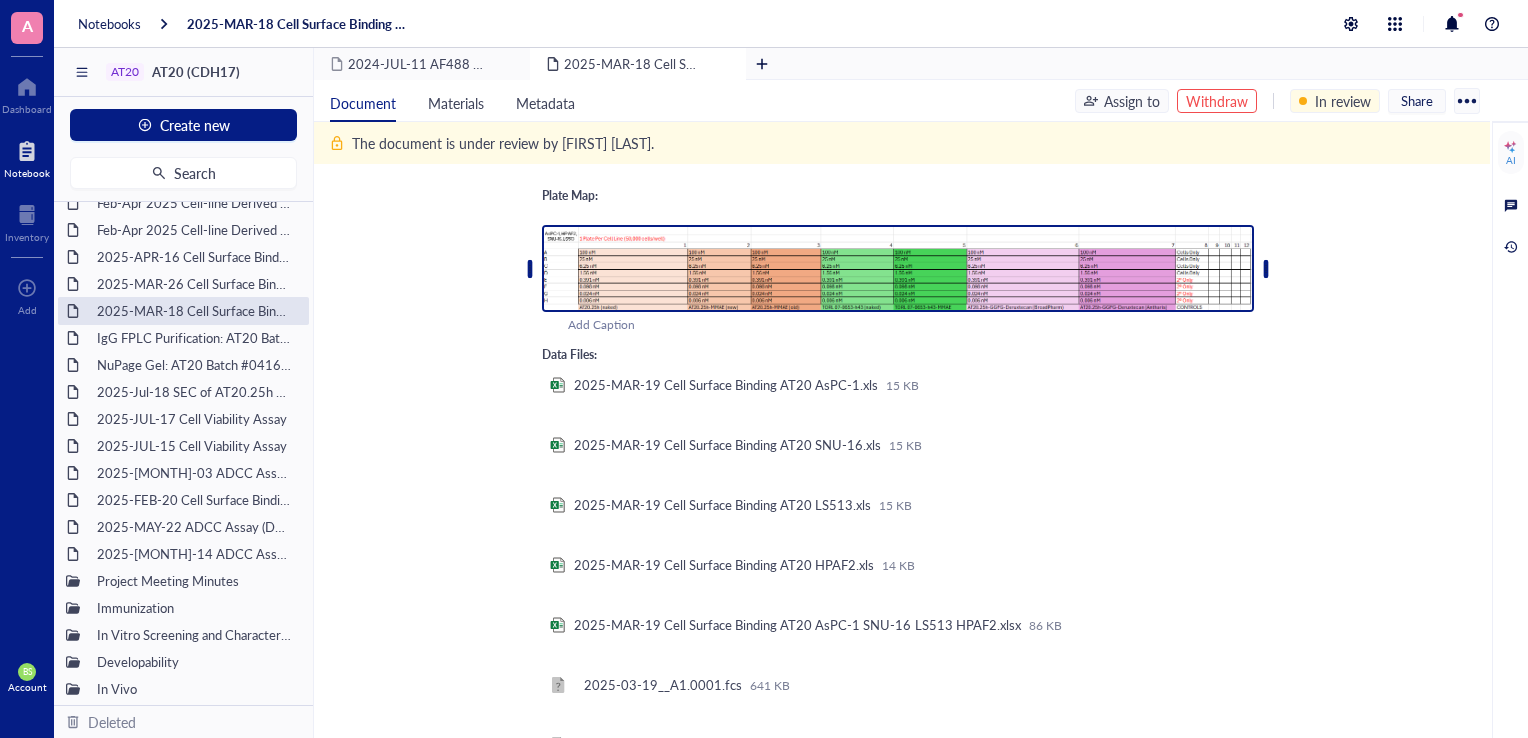 click at bounding box center (898, 268) 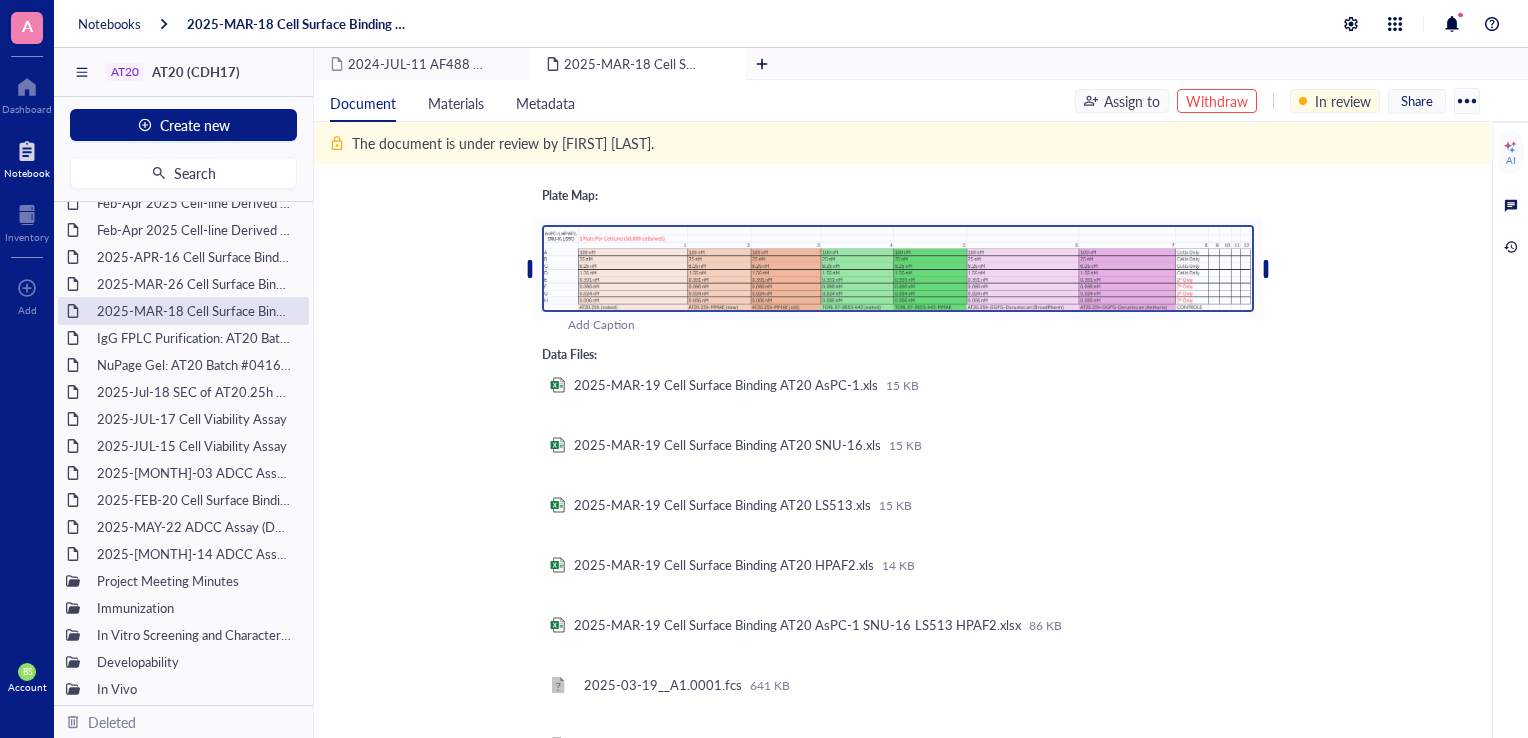 click at bounding box center (898, 268) 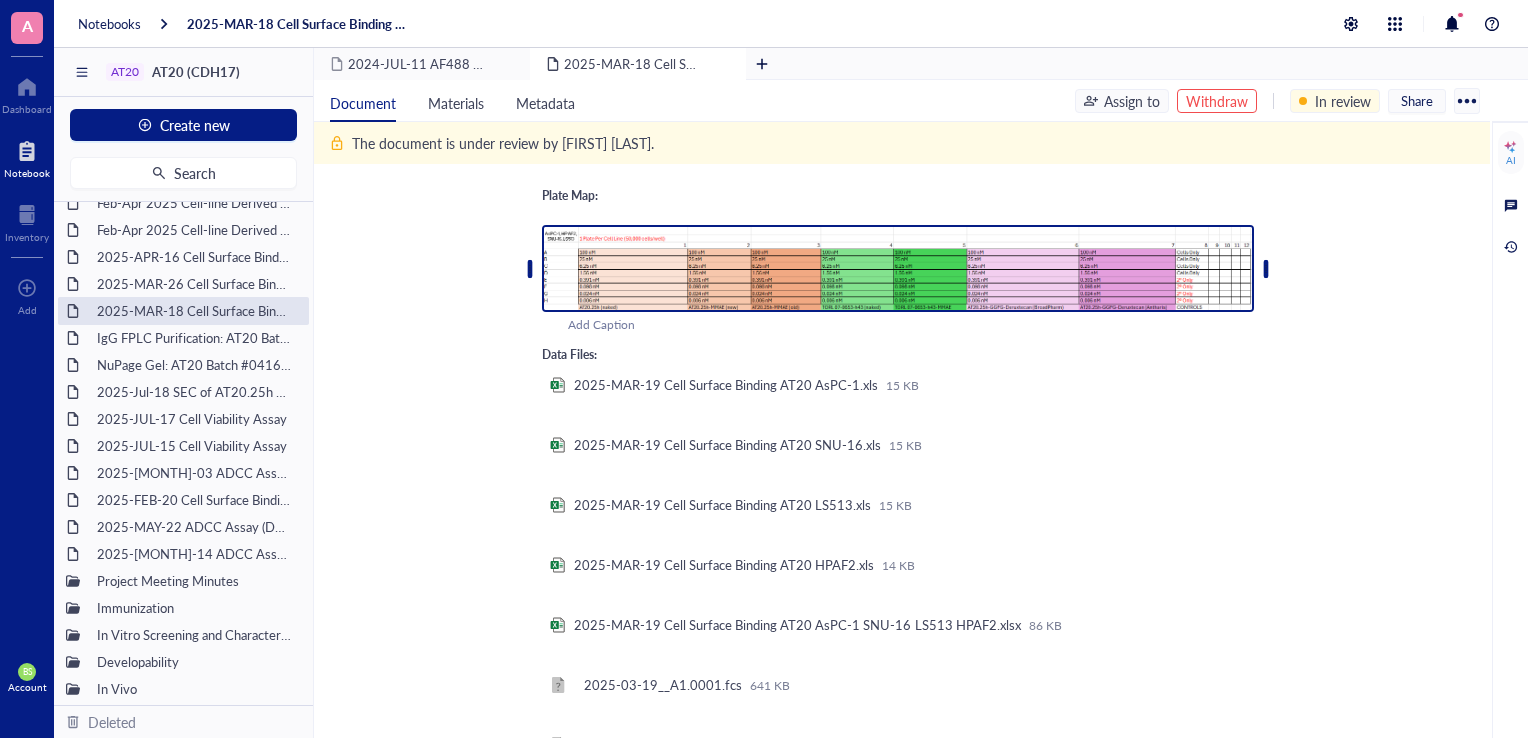 click at bounding box center (898, 268) 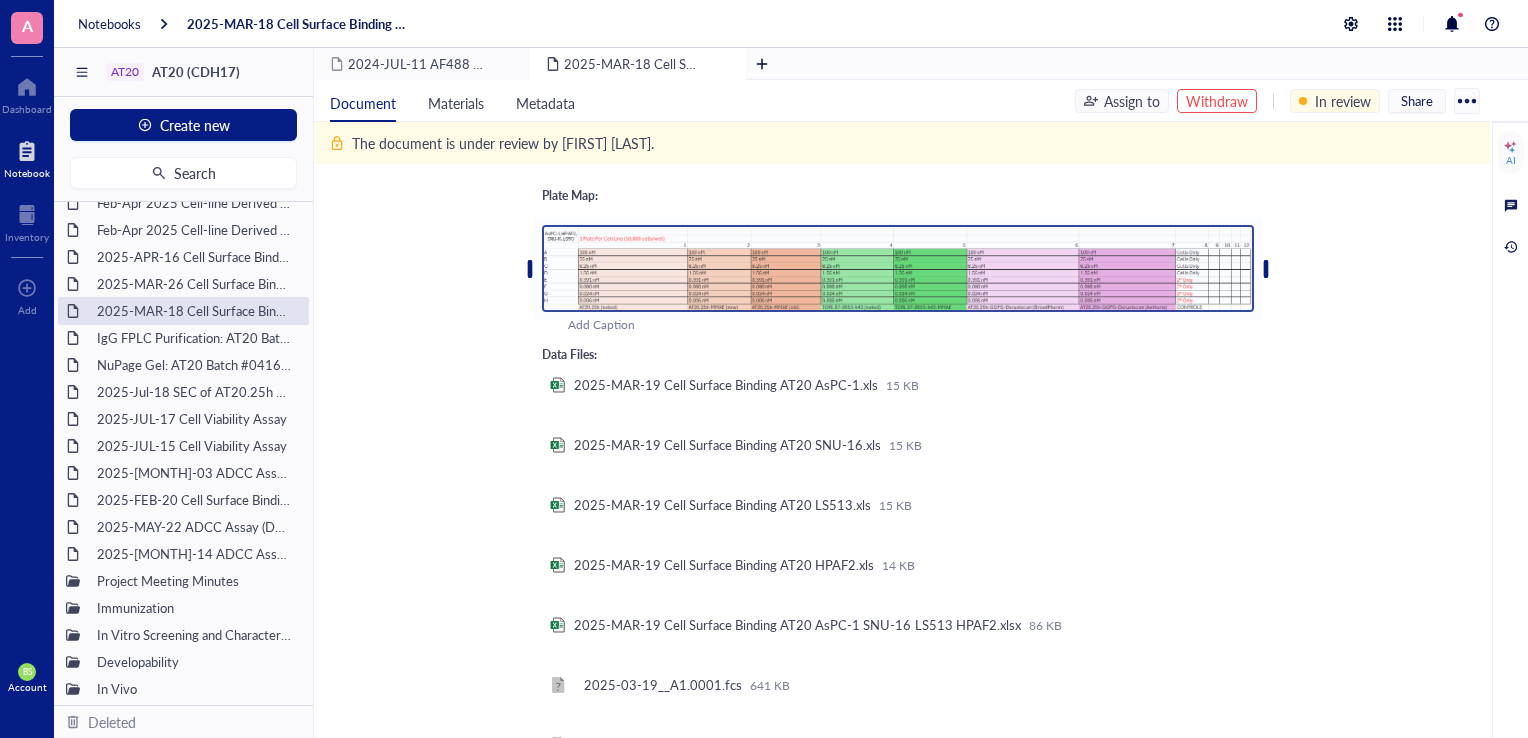 click on "2025-MAR-18 Cell Surface Binding Assay 2025-MAR-18 Cell Surface Binding Assay AsPC-1 Add Caption
To pick up a draggable item, press the space bar.
While dragging, use the arrow keys to move the item.
Press space again to drop the item in its new position, or press escape to cancel.
SNU-16 Add Caption
To pick up a draggable item, press the space bar.
While dragging, use the arrow keys to move the item.
Press space again to drop the item in its new position, or press escape to cancel.
LS513 Add Caption
To pick up a draggable item, press the space bar.
While dragging, use the arrow keys to move the item.
Press space again to drop the item in its new position, or press escape to cancel.
HPAF2 ﻿
To pick up a draggable item, press the space bar.
While dragging, use the arrow keys to move the item.
Press space again to drop the item in its new position, or press escape to cancel.
Notes: Cell Preparation  Add 10 mL of Accutase per 75 cm 2 2" at bounding box center [898, 6000] 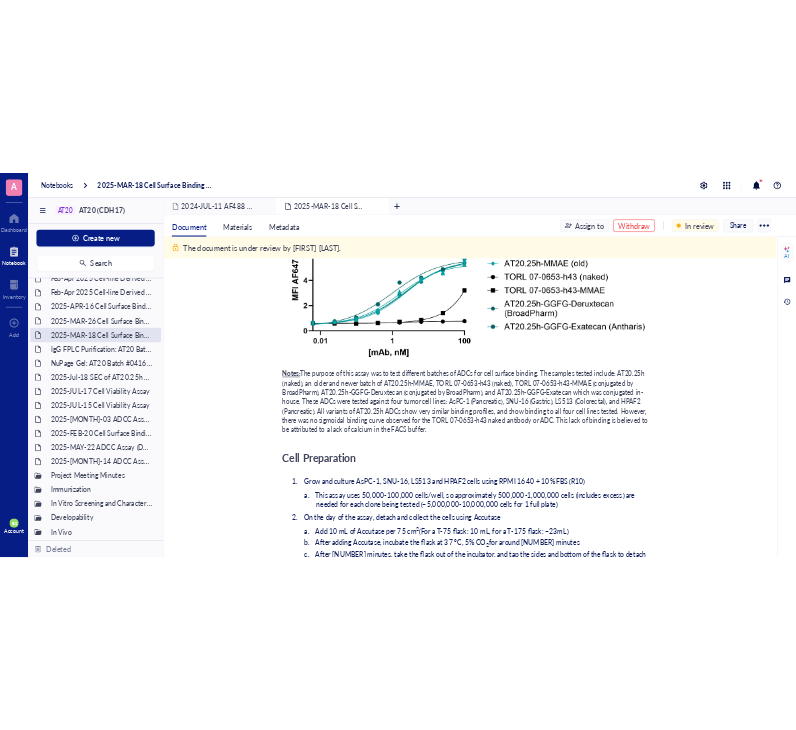 scroll, scrollTop: 1200, scrollLeft: 0, axis: vertical 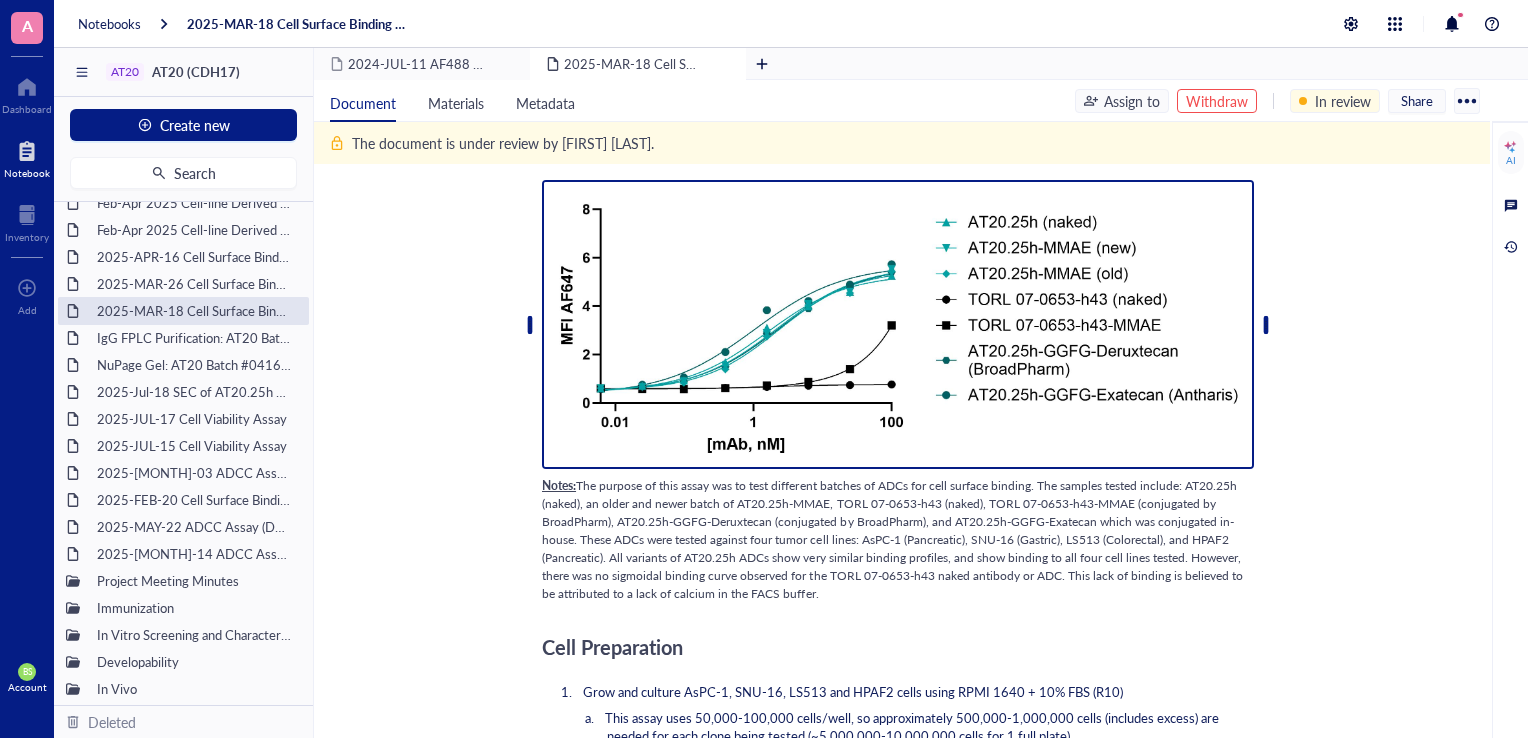 click at bounding box center (898, 324) 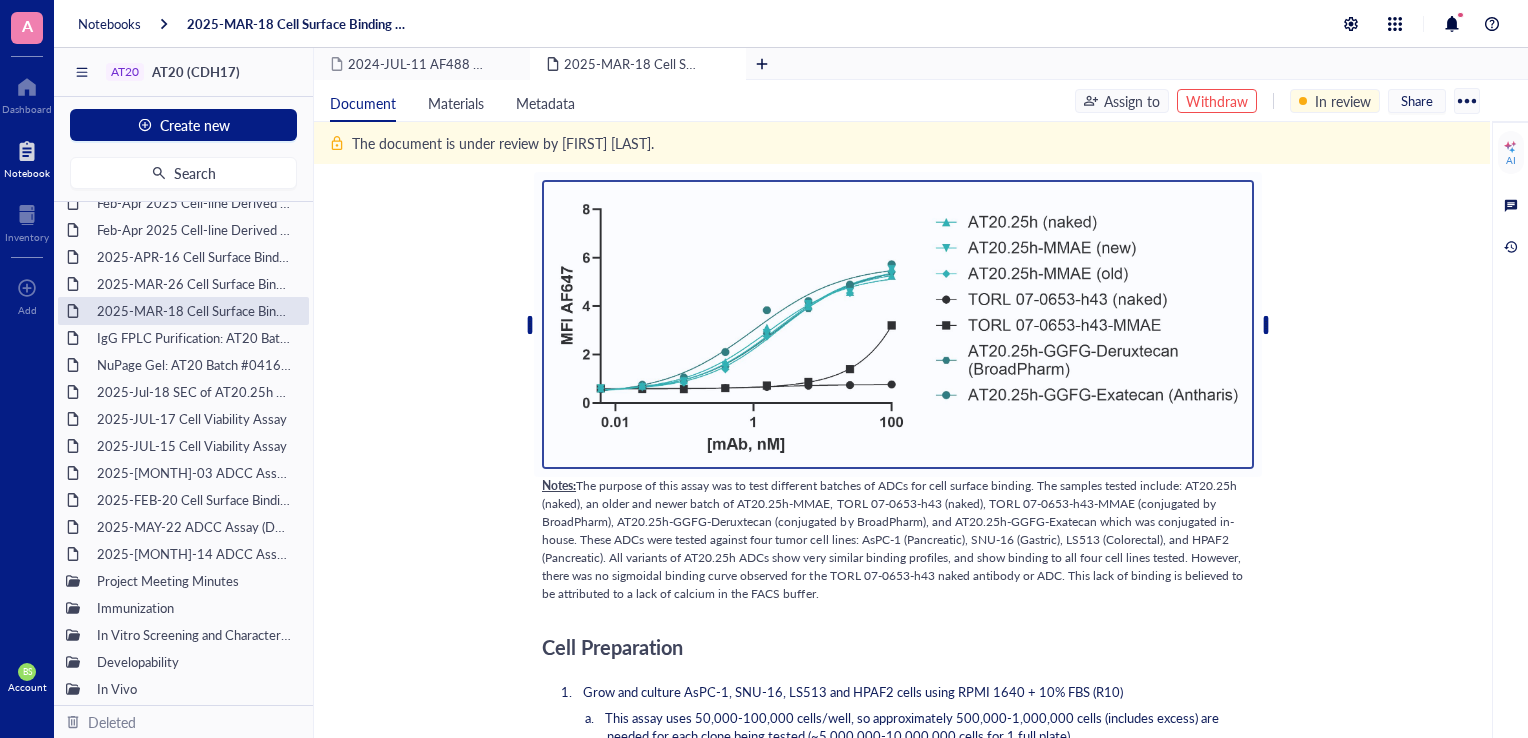 click on "2025-MAR-18 Cell Surface Binding Assay 2025-MAR-18 Cell Surface Binding Assay AsPC-1 Add Caption
To pick up a draggable item, press the space bar.
While dragging, use the arrow keys to move the item.
Press space again to drop the item in its new position, or press escape to cancel.
SNU-16 Add Caption
To pick up a draggable item, press the space bar.
While dragging, use the arrow keys to move the item.
Press space again to drop the item in its new position, or press escape to cancel.
LS513 Add Caption
To pick up a draggable item, press the space bar.
While dragging, use the arrow keys to move the item.
Press space again to drop the item in its new position, or press escape to cancel.
HPAF2 ﻿
To pick up a draggable item, press the space bar.
While dragging, use the arrow keys to move the item.
Press space again to drop the item in its new position, or press escape to cancel.
Notes: Cell Preparation  Add 10 mL of Accutase per 75 cm 2 2" at bounding box center [898, 8200] 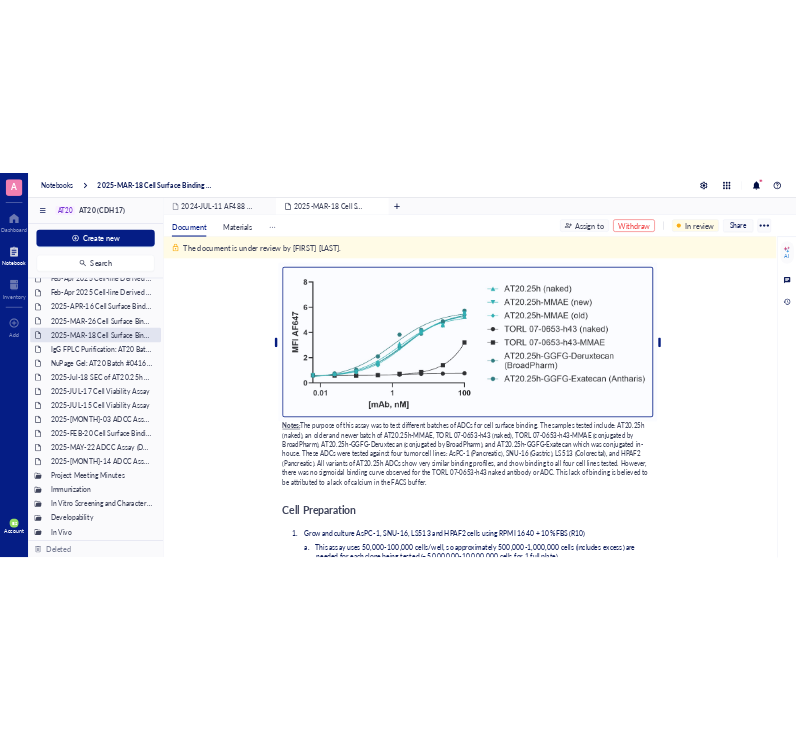scroll, scrollTop: 1208, scrollLeft: 0, axis: vertical 